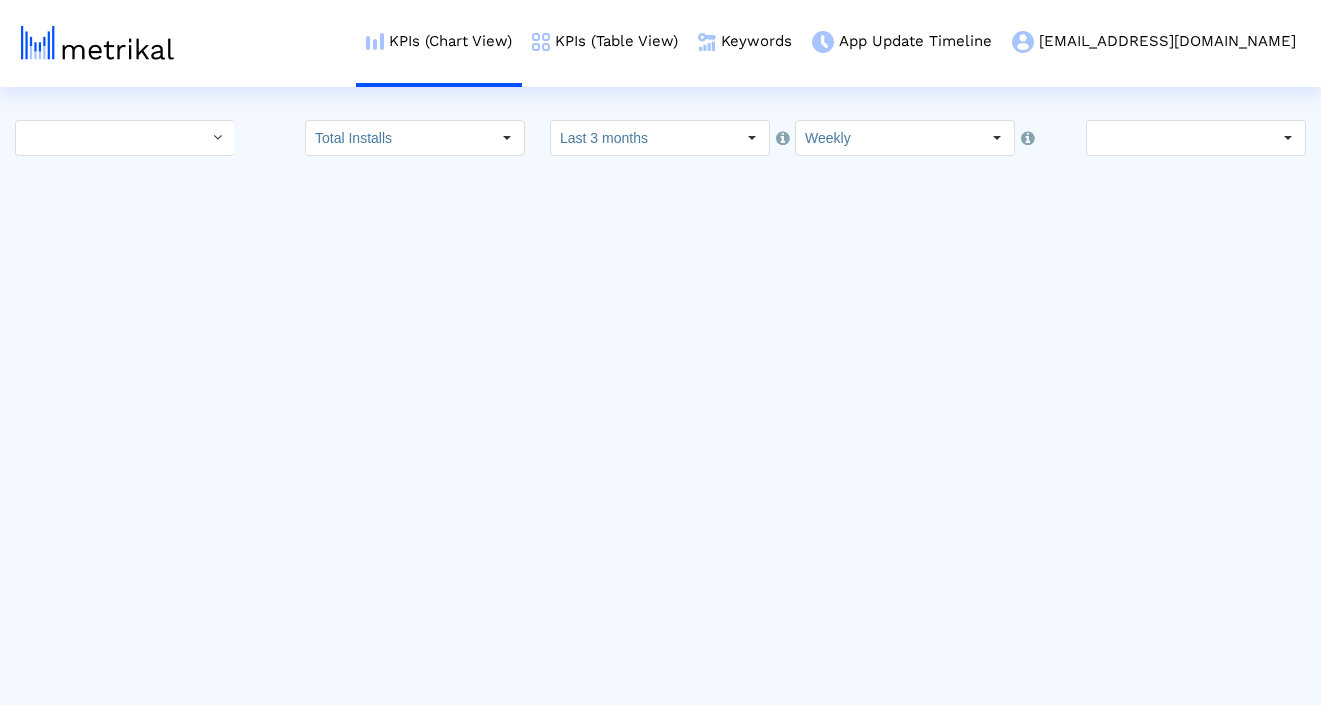 scroll, scrollTop: 0, scrollLeft: 0, axis: both 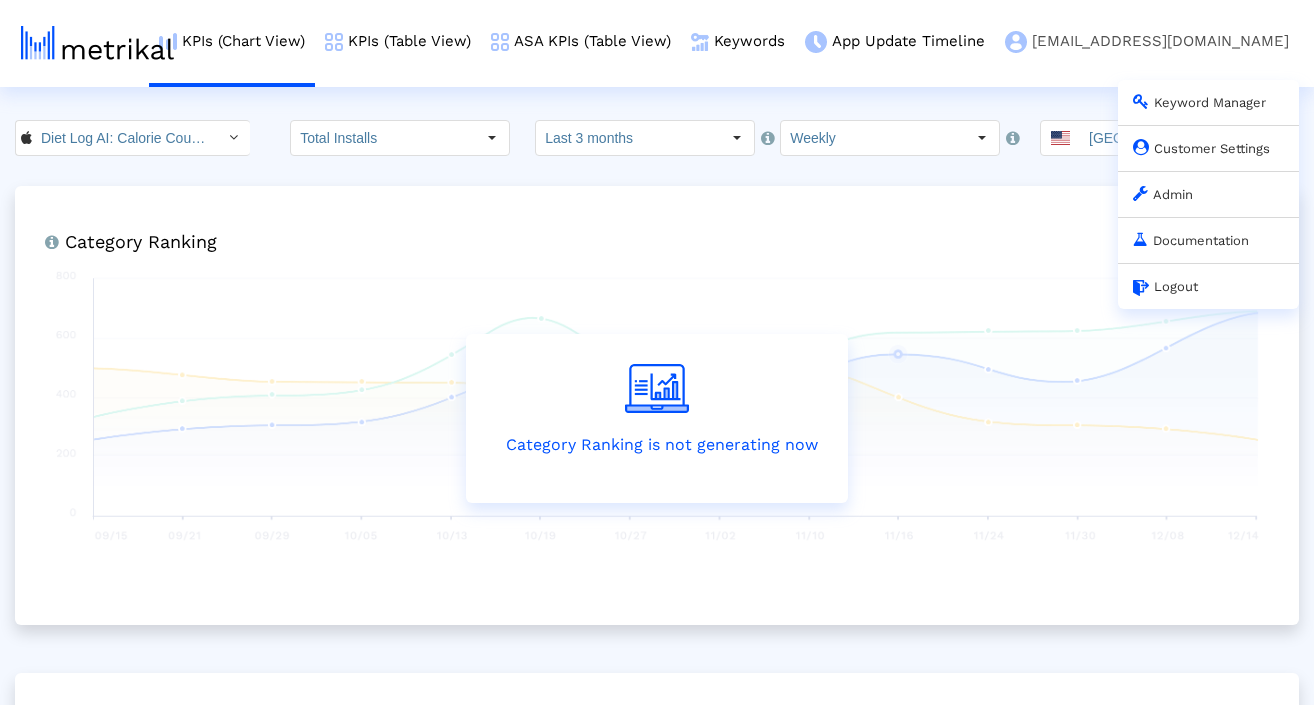 click on "Admin" at bounding box center [1163, 194] 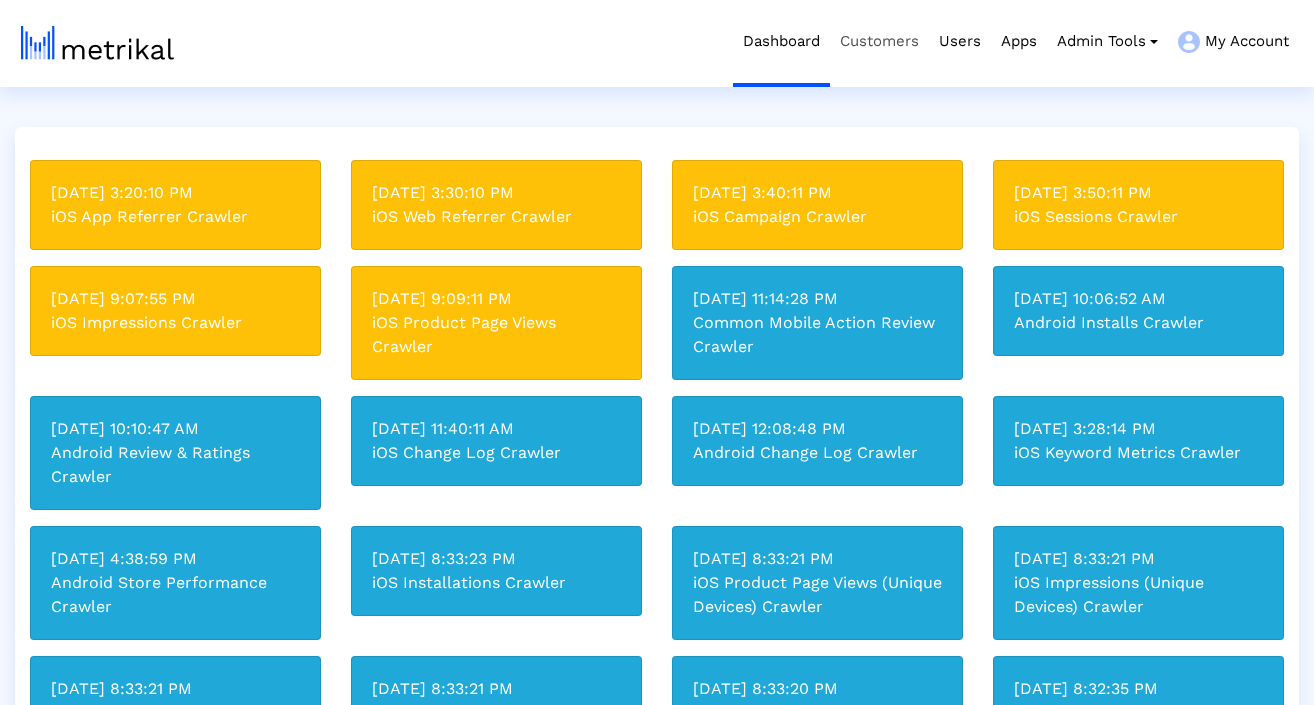 click on "Customers" at bounding box center (879, 41) 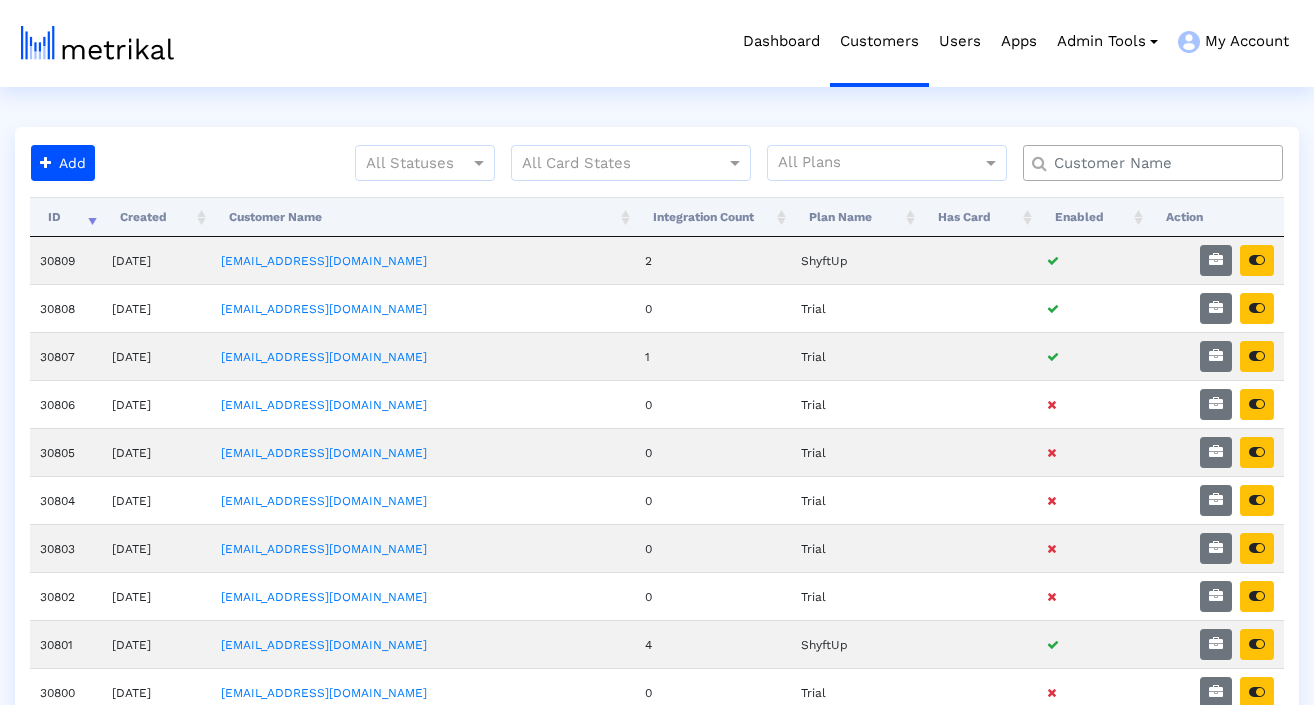 click 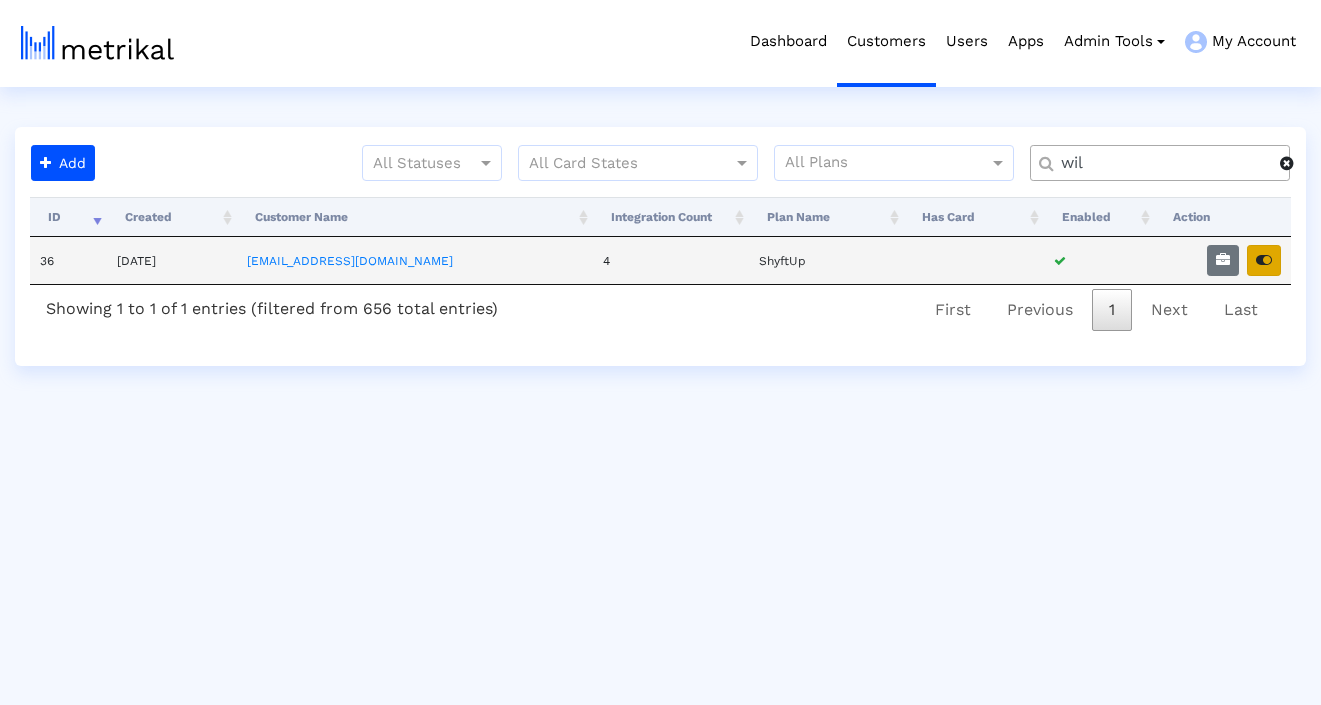 click at bounding box center (1264, 260) 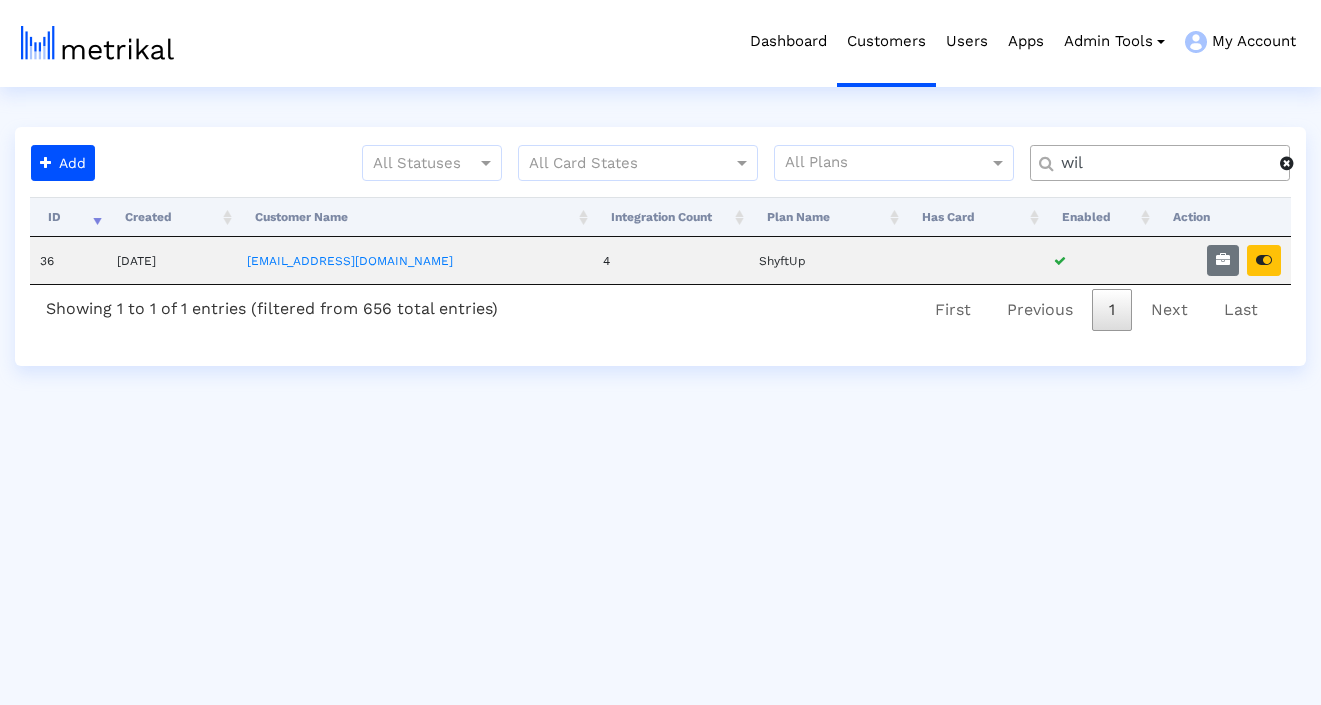 click on "wil" 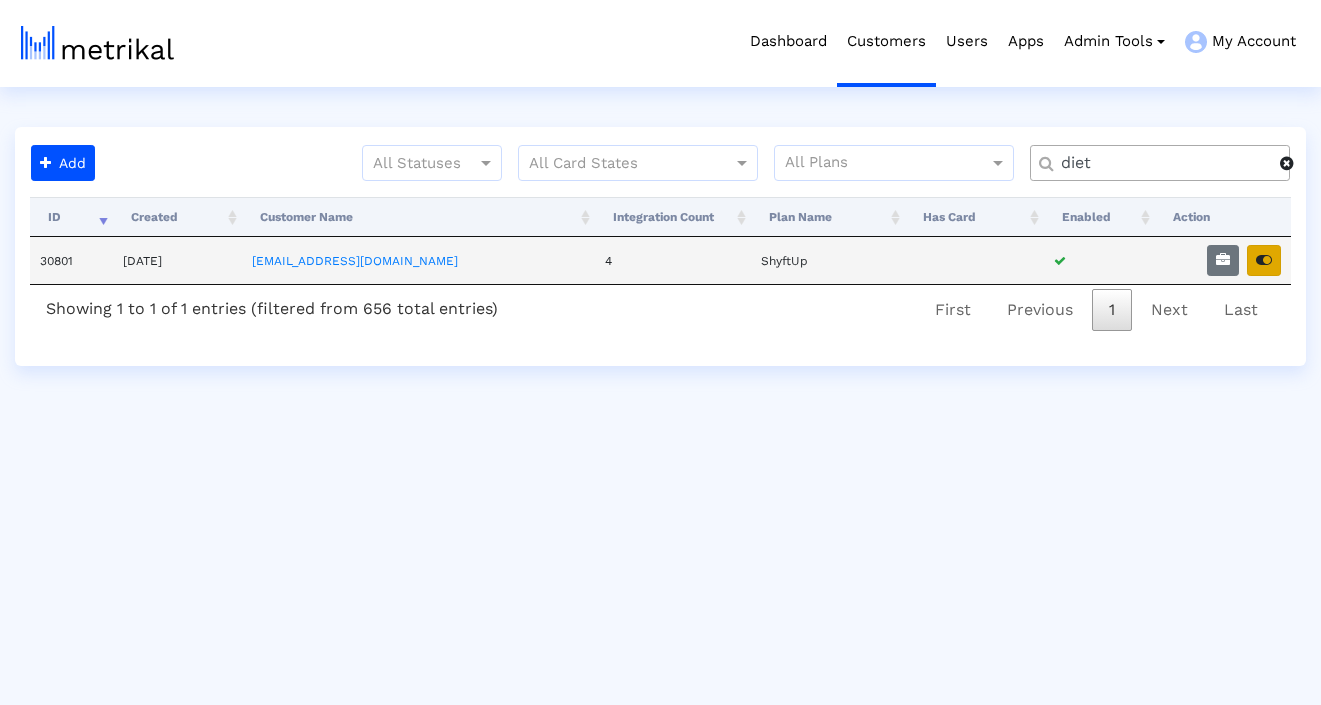 type on "diet" 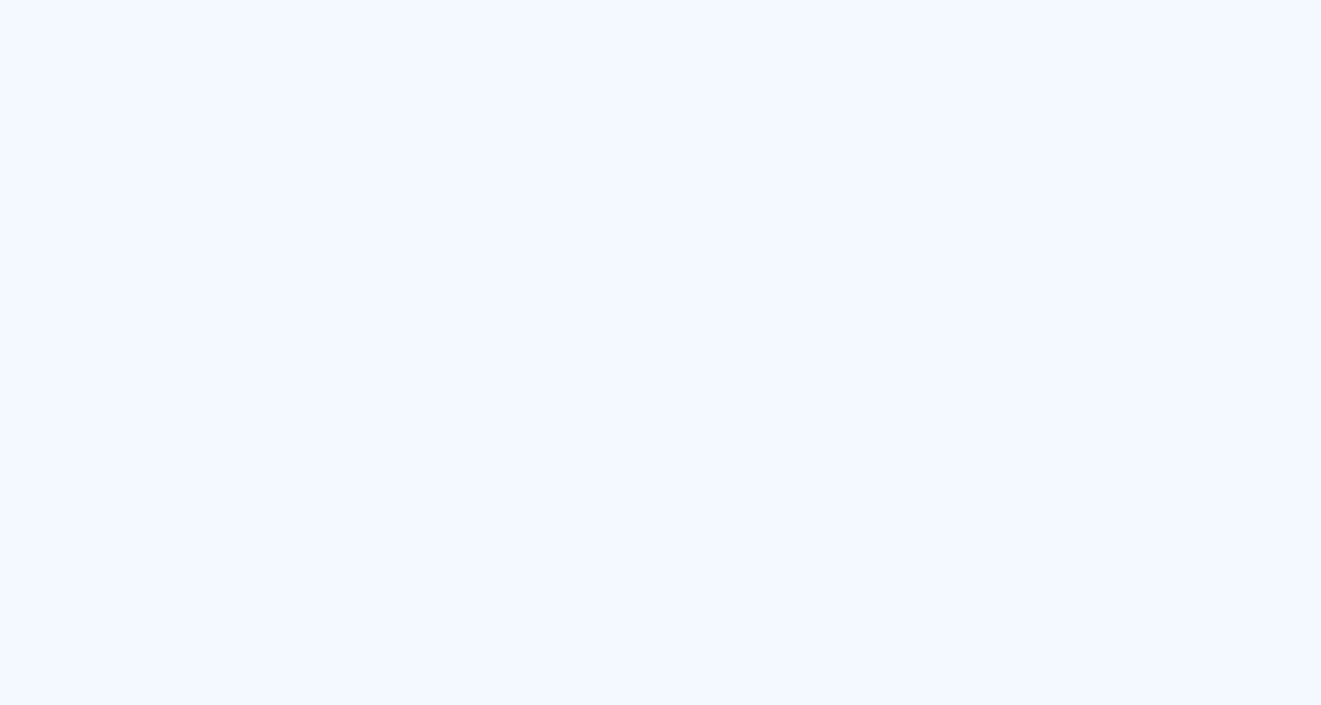 scroll, scrollTop: 0, scrollLeft: 0, axis: both 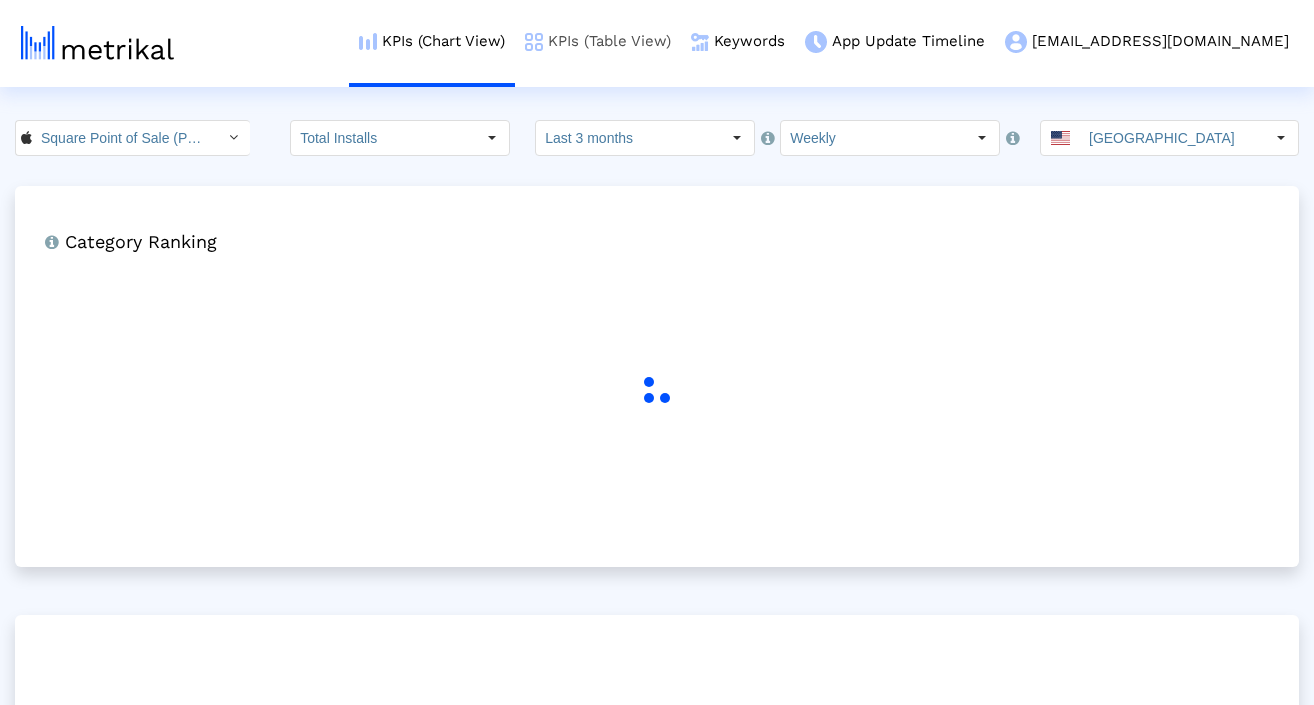 click on "KPIs (Table View)" at bounding box center (598, 41) 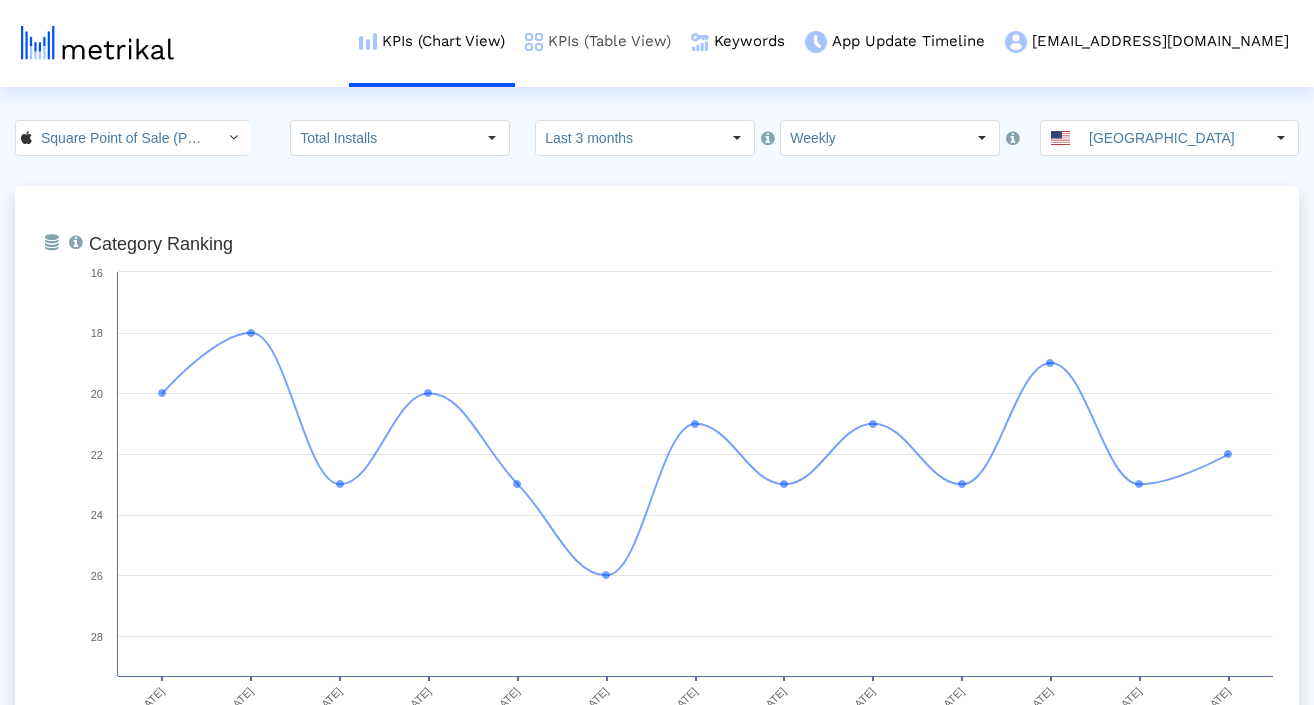 click on "KPIs (Table View)" at bounding box center (598, 41) 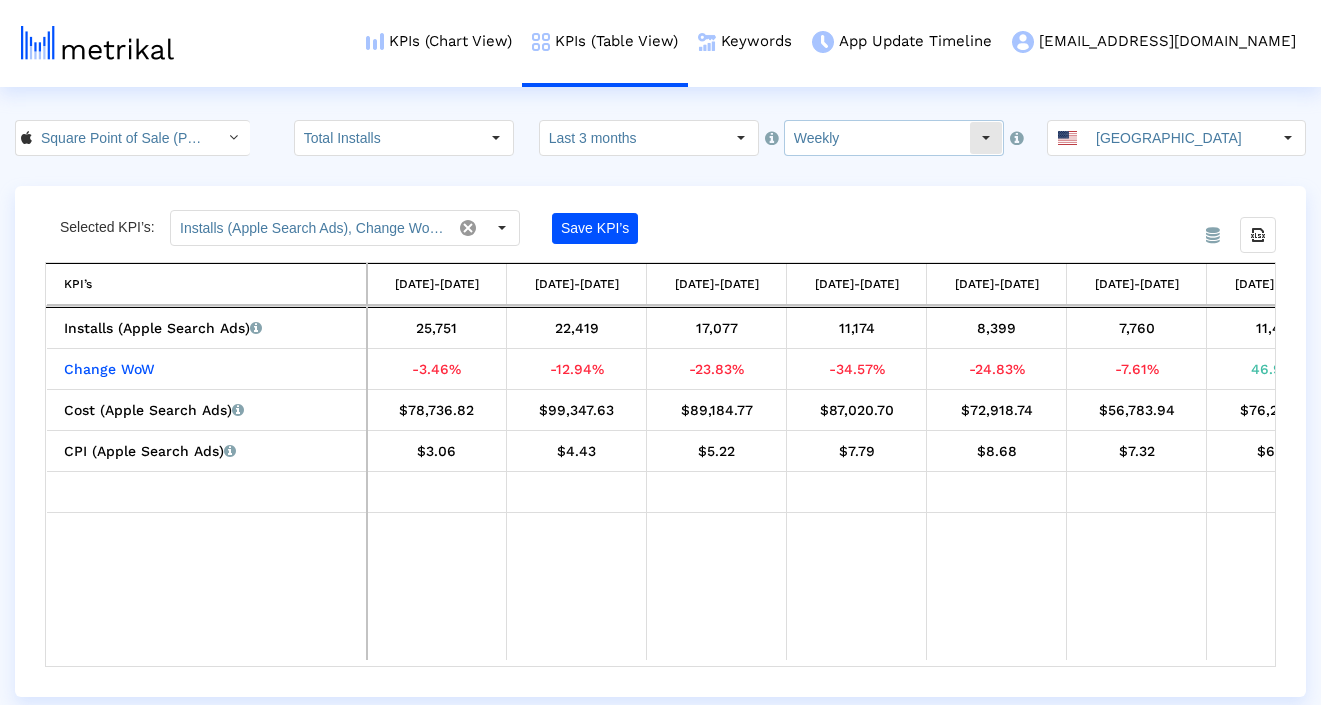 click on "Weekly" 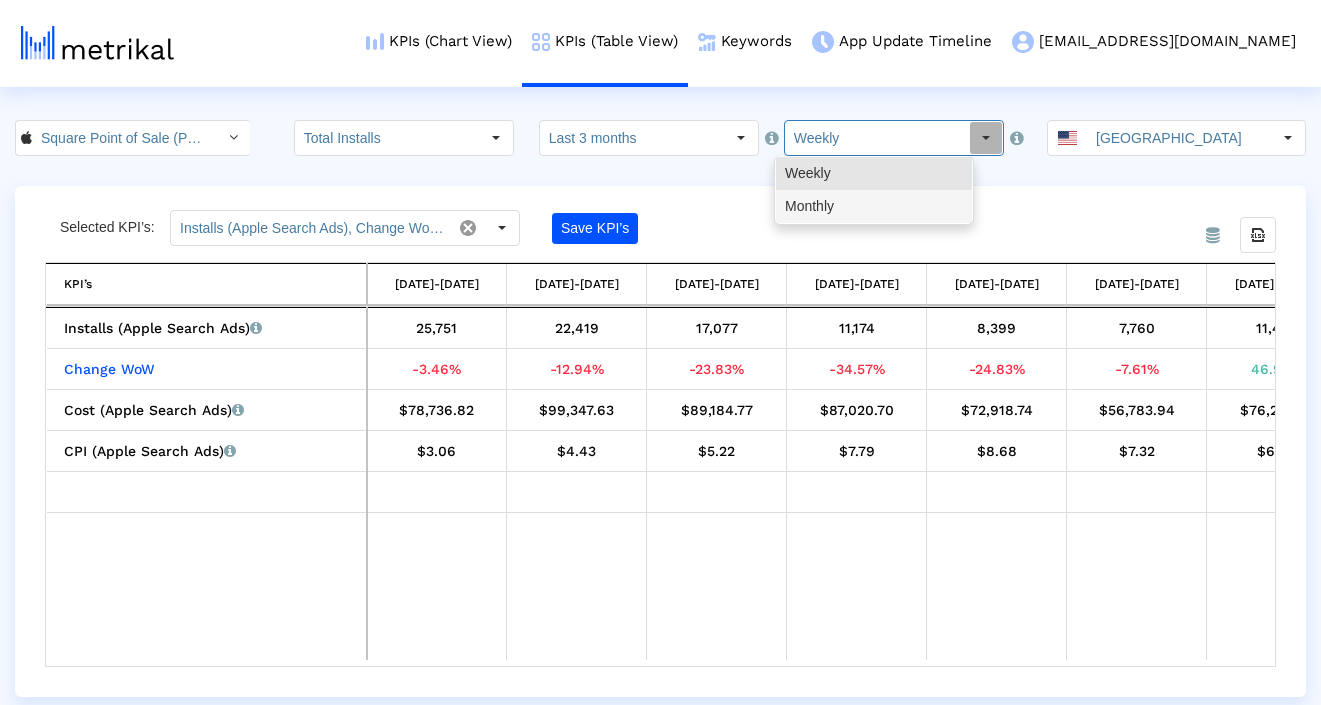 click on "Monthly" at bounding box center (874, 206) 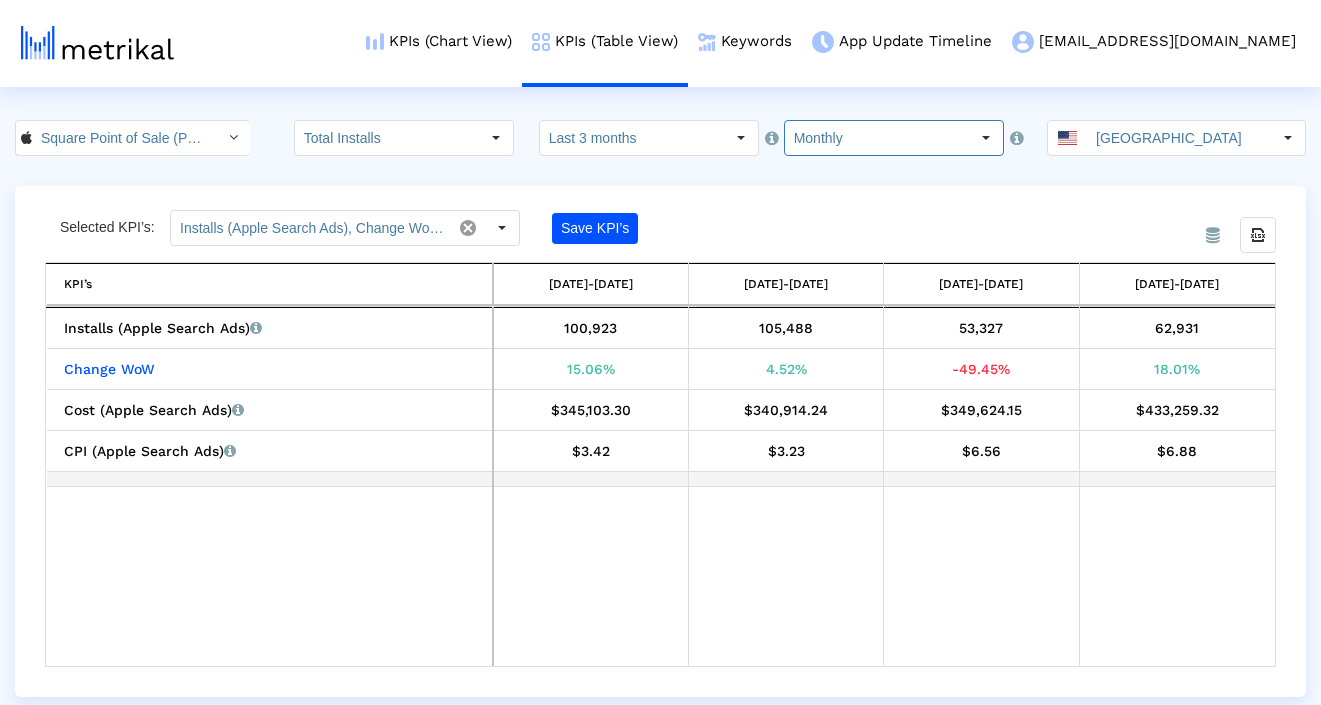 scroll, scrollTop: 0, scrollLeft: 0, axis: both 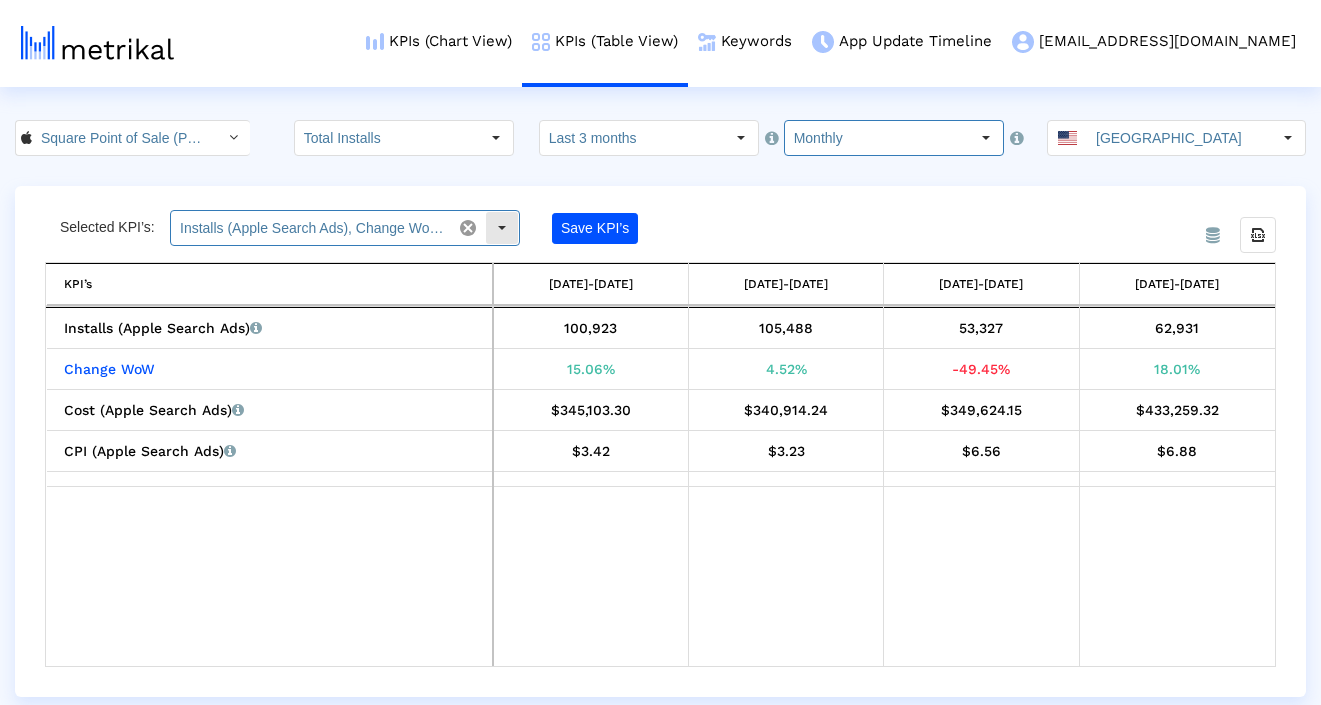 click 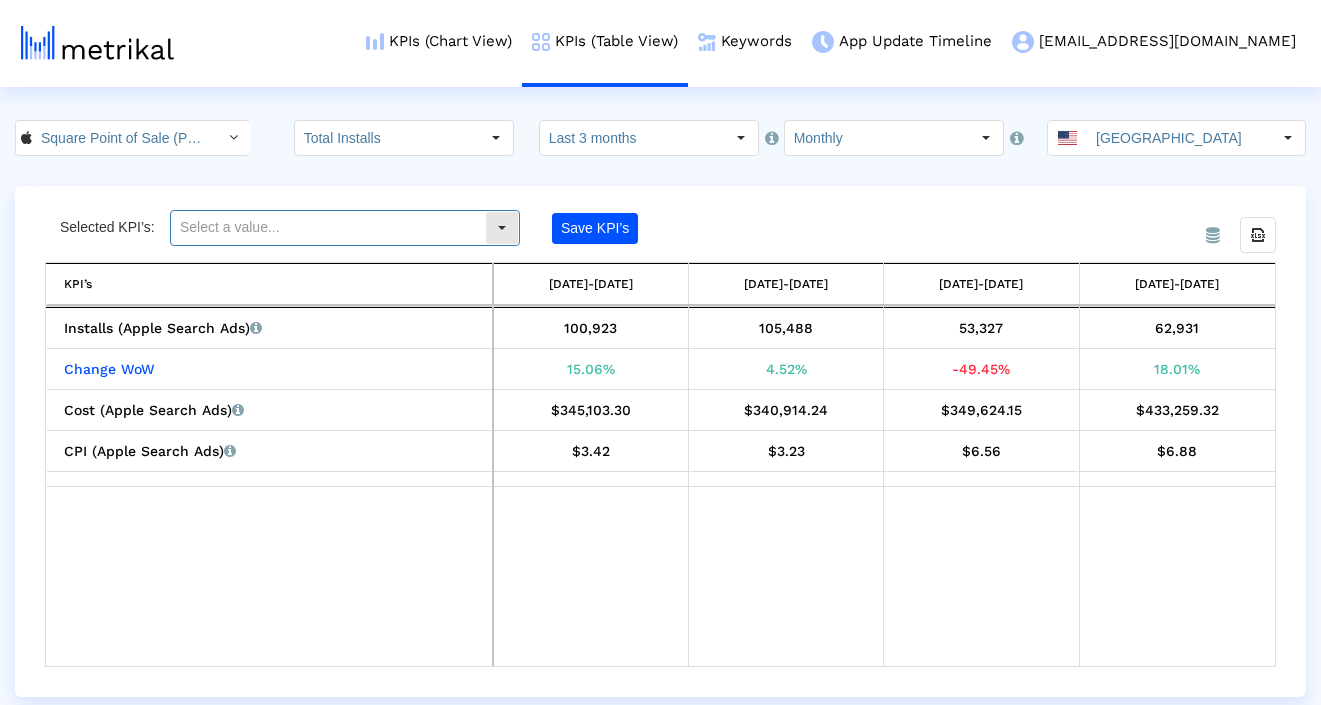 click 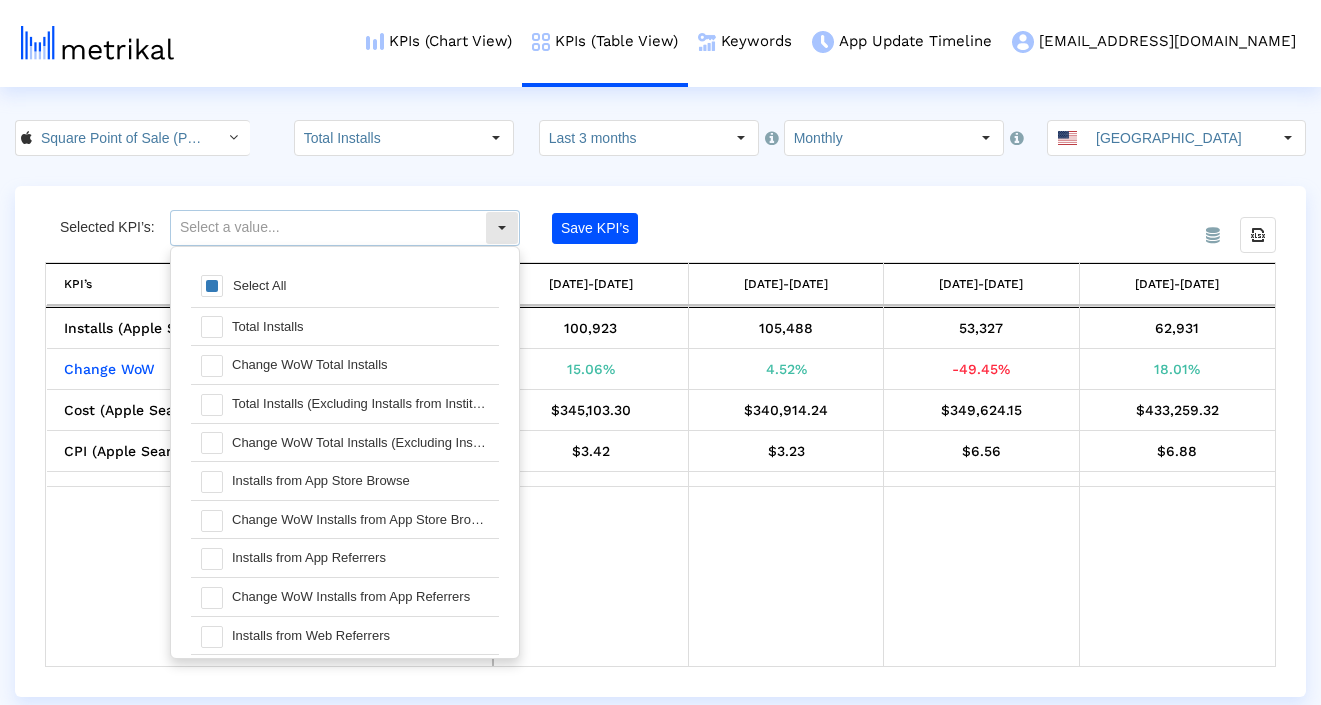 scroll, scrollTop: 20, scrollLeft: 0, axis: vertical 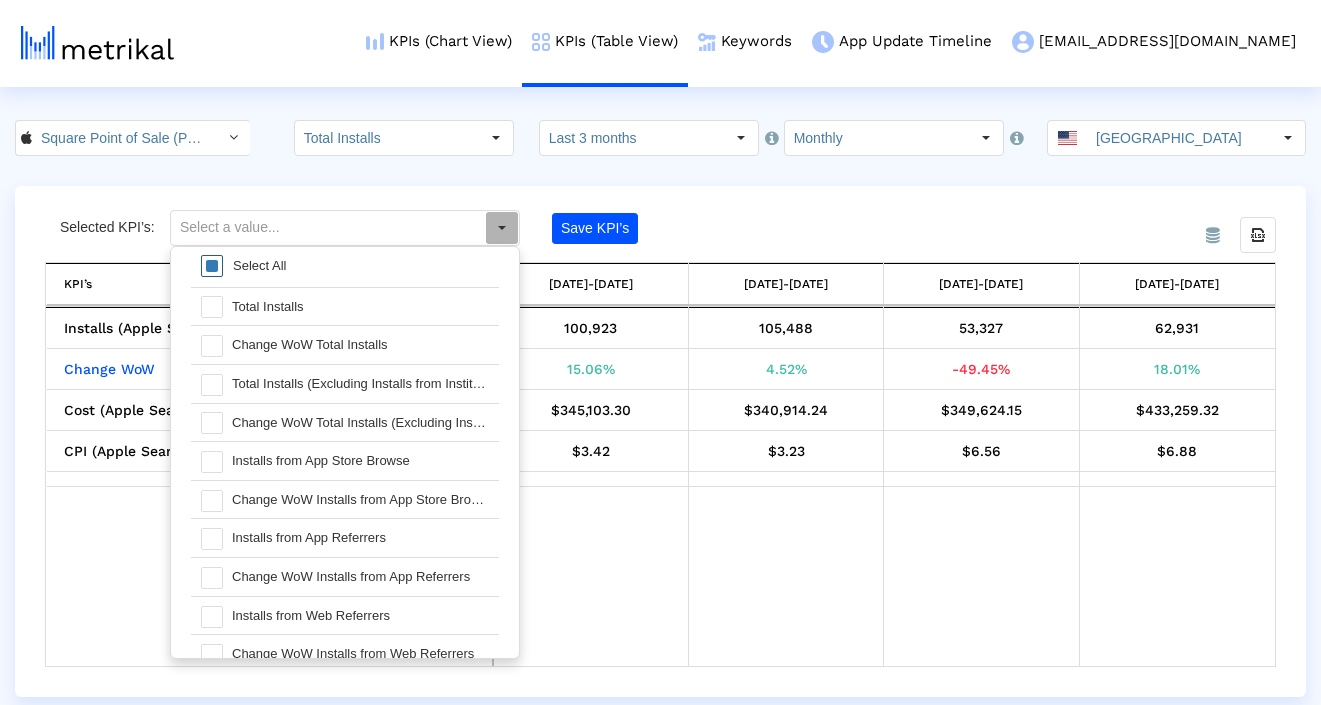 click at bounding box center (212, 266) 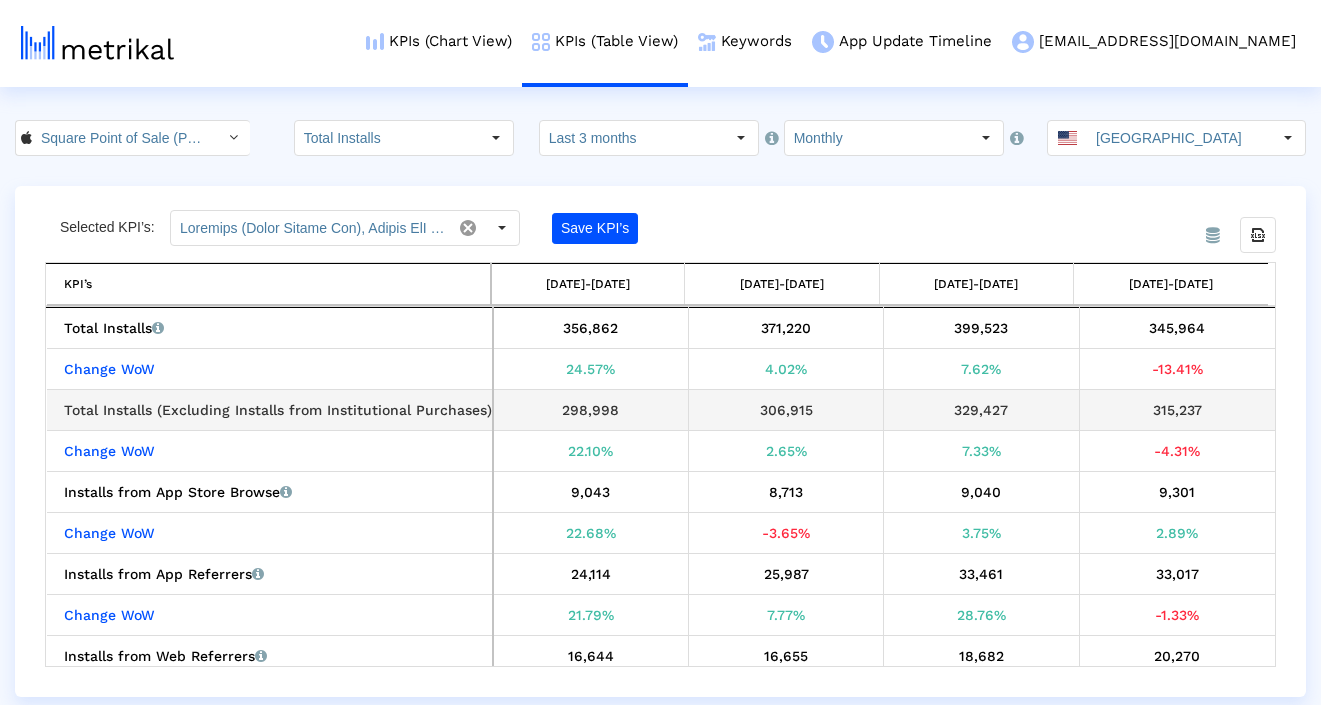 click on "306,915" at bounding box center [786, 410] 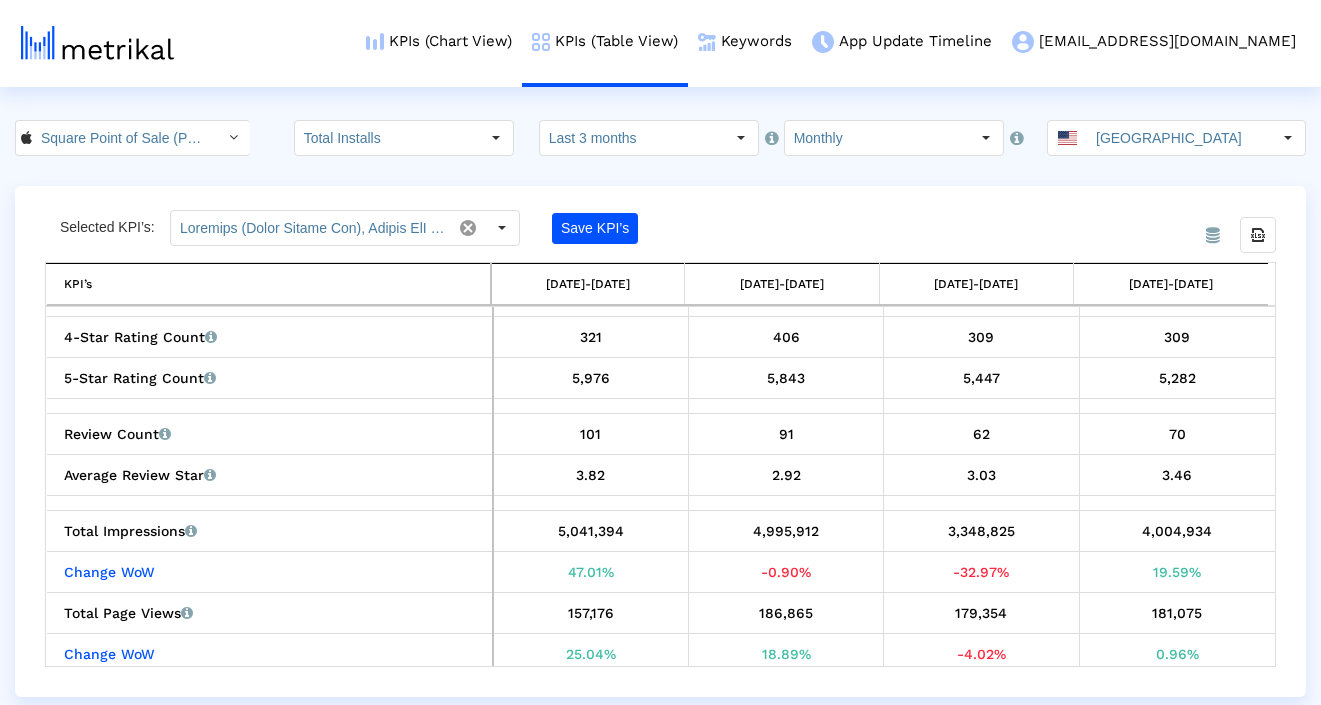 scroll, scrollTop: 1587, scrollLeft: 0, axis: vertical 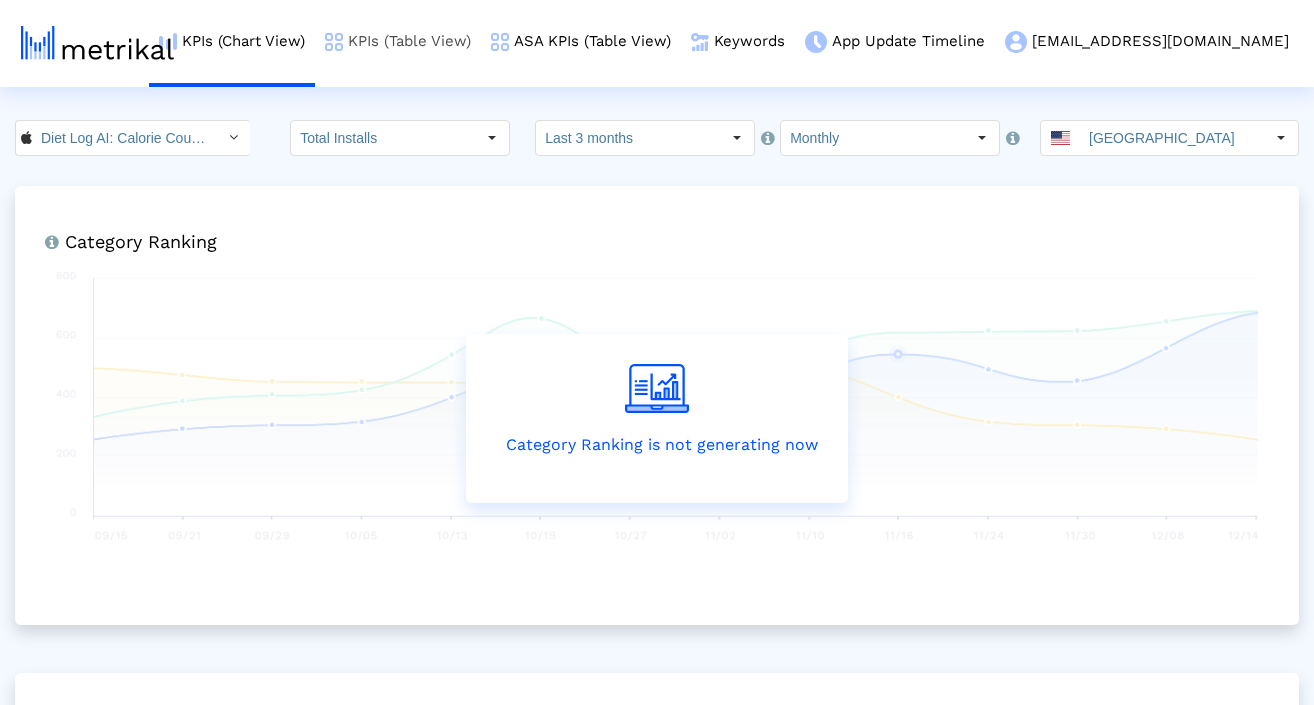 click on "KPIs (Table View)" at bounding box center (398, 41) 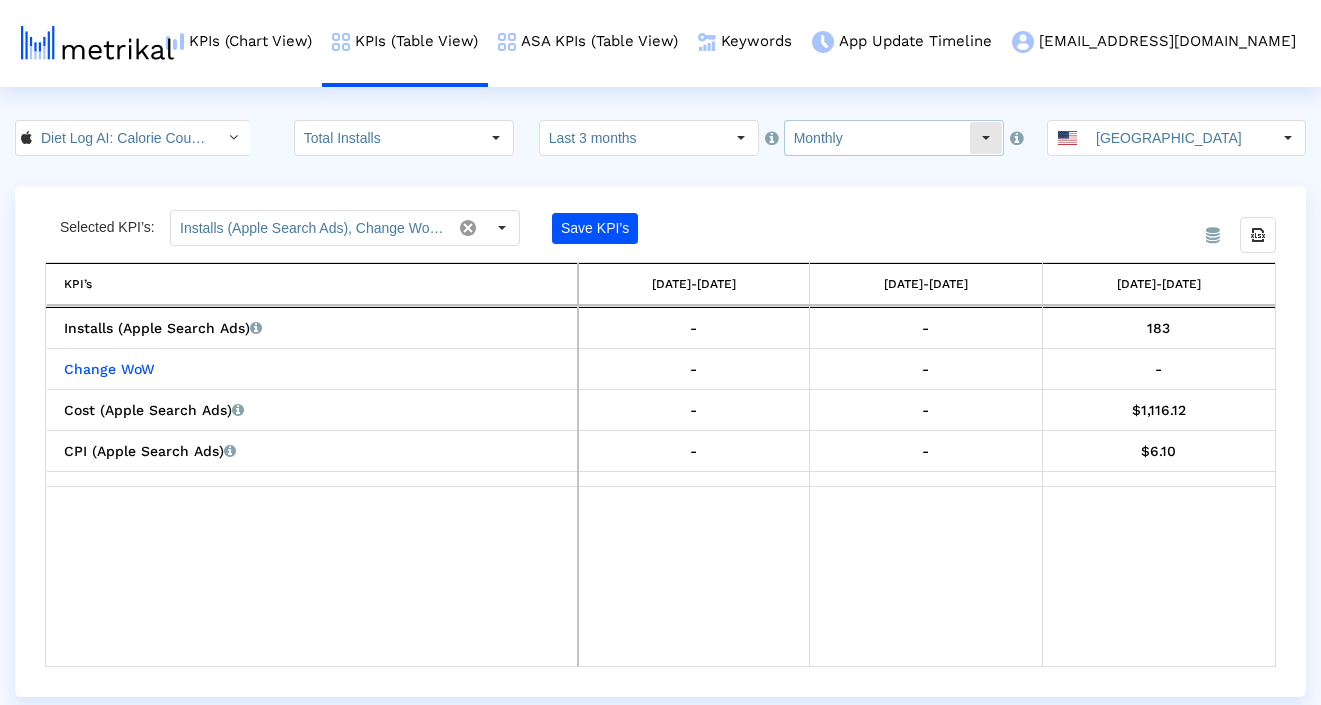 click on "Monthly" 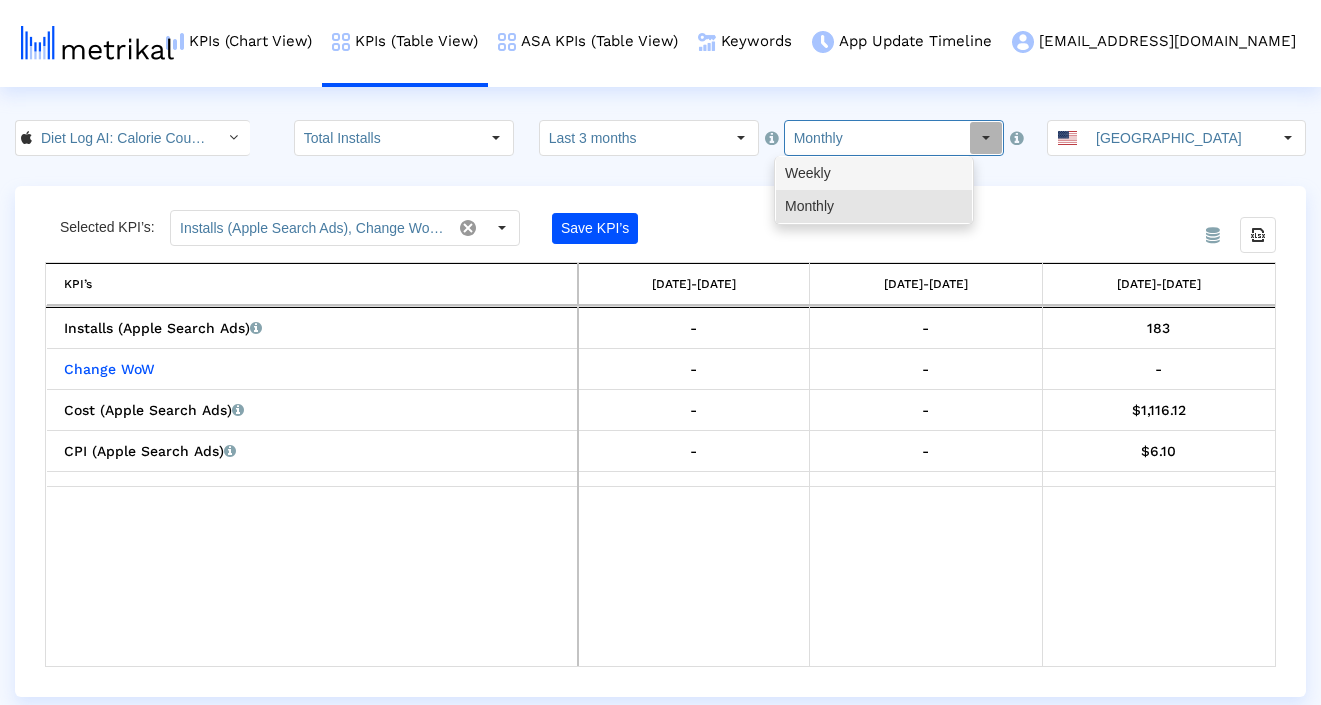 click on "Weekly" at bounding box center (874, 173) 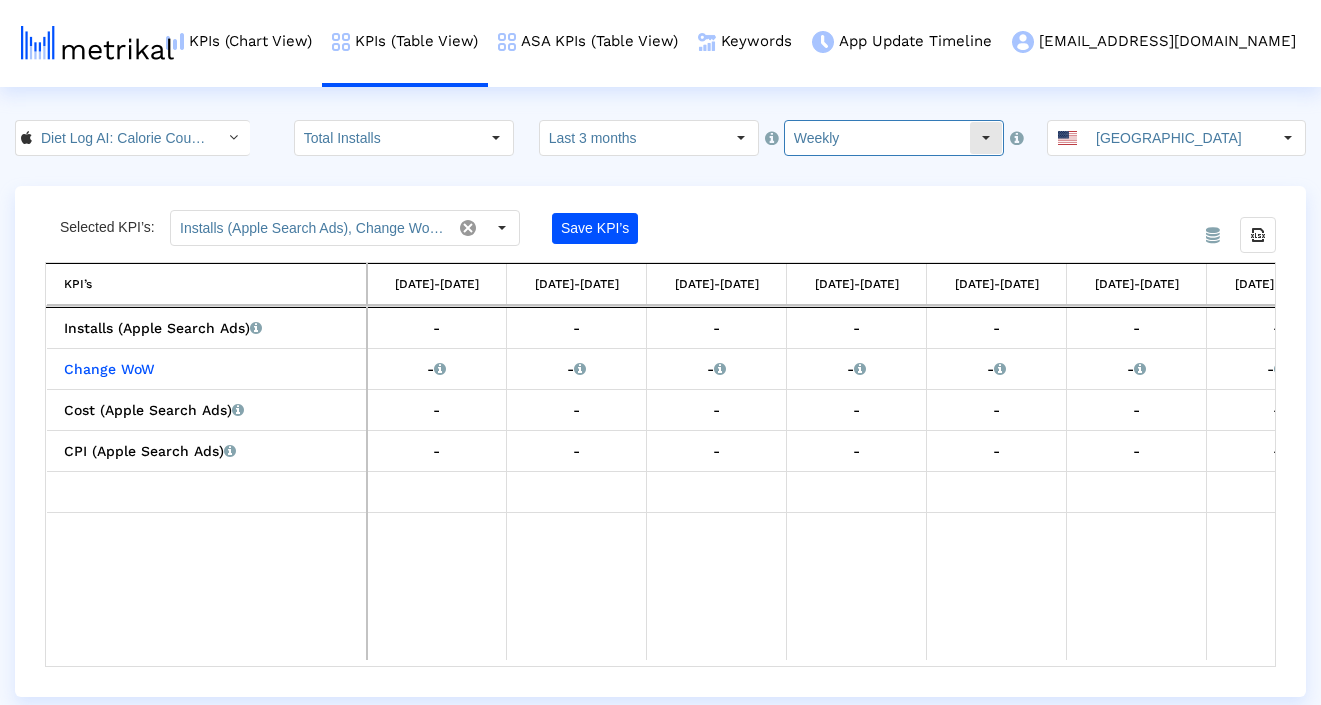 click on "Weekly" 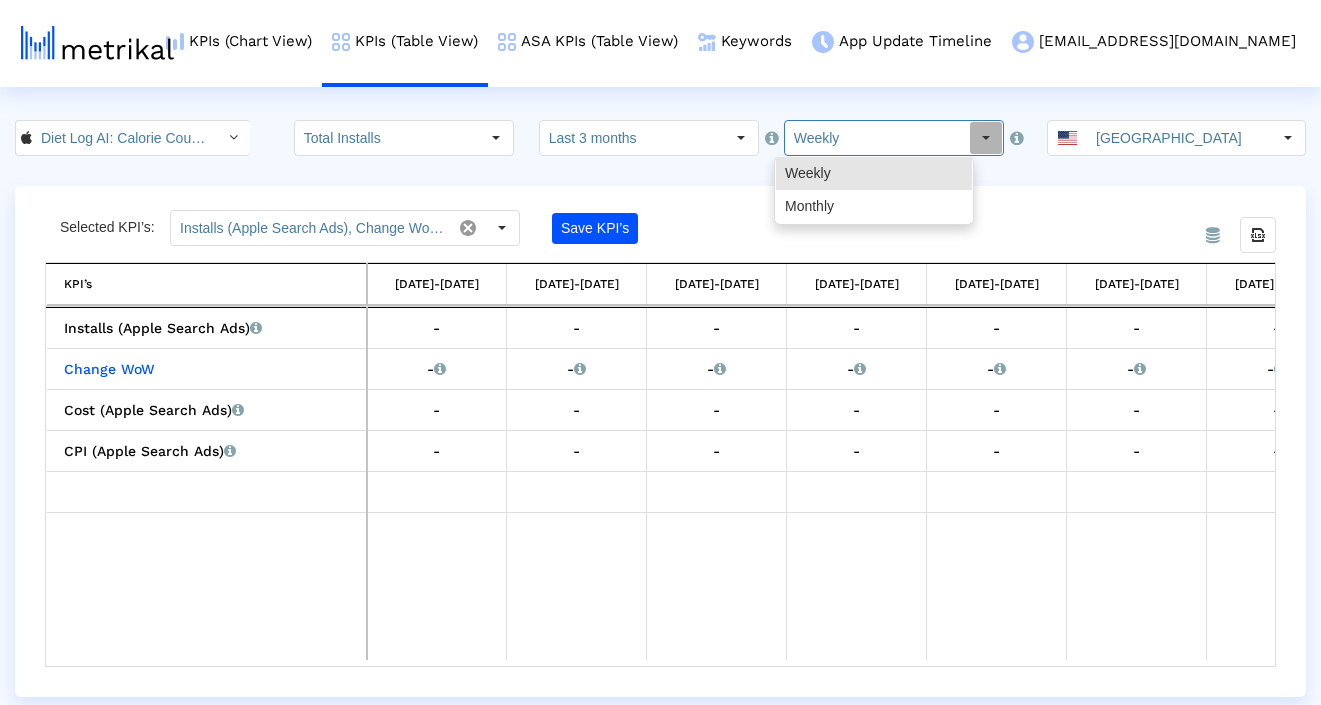 click on "From Database Selected KPI’s: Installs (Apple Search Ads), Change WoW Installs (Apple Search Ads), Cost (Apple Search Ads), CPI (Apple Search Ads) Save KPI’s Export all data KPI’s   KPI’s [DATE]-[DATE] [DATE]-[DATE] [DATE]-[DATE] [DATE]-[DATE] [DATE]-[DATE] [DATE]-[DATE] [DATE]-[DATE] [DATE]-[DATE] [DATE]-[DATE] [DATE]-[DATE] [DATE]-[DATE] [DATE]-[DATE]  Installs (Apple Search Ads)   Installs that the app received from Apple Search Ads.    -     -     -     -     -     -     -     -    116   229   245   201   Change WoW    -    This metric is not available yet from the source. Please check again soon.    -    This metric is not available yet from the source. Please check again soon.    -    This metric is not available yet from the source. Please check again soon.    -    This metric is not available yet from the source. Please check again soon.    -    This metric is not available yet from the source. Please check again soon.    -     -     -     -" 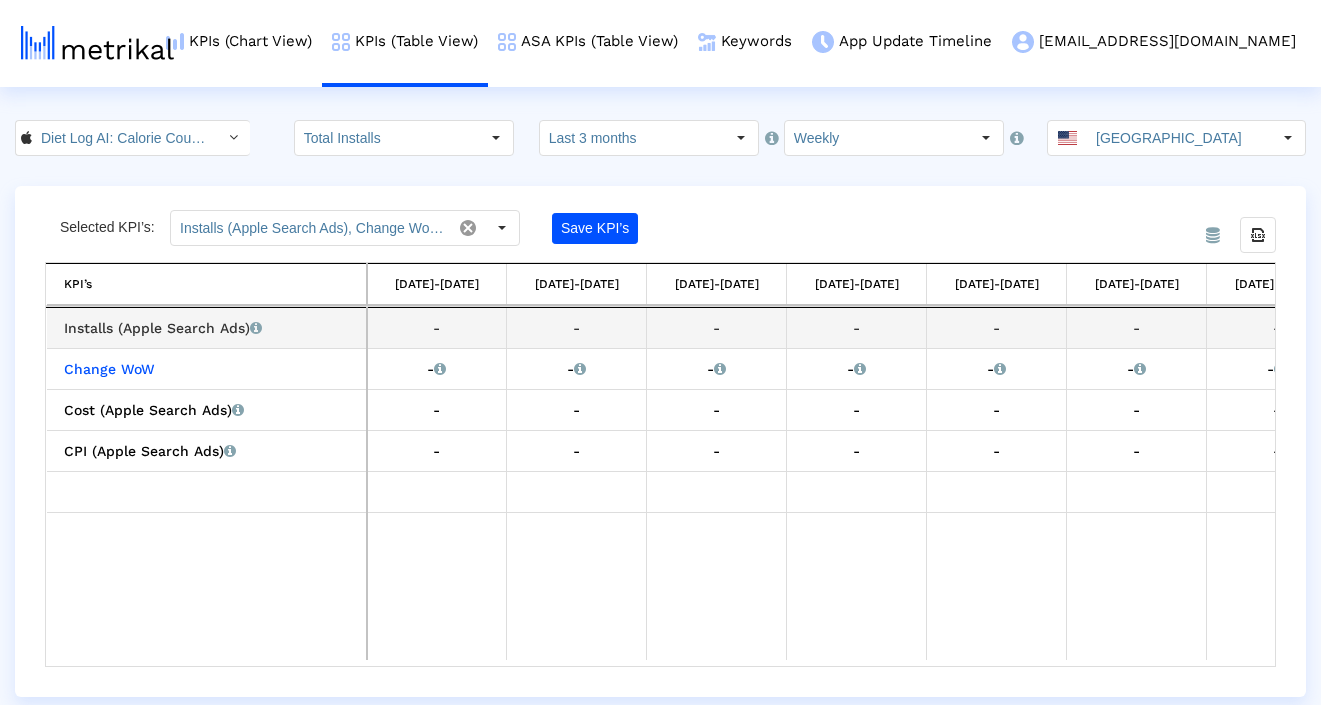 scroll, scrollTop: 0, scrollLeft: 729, axis: horizontal 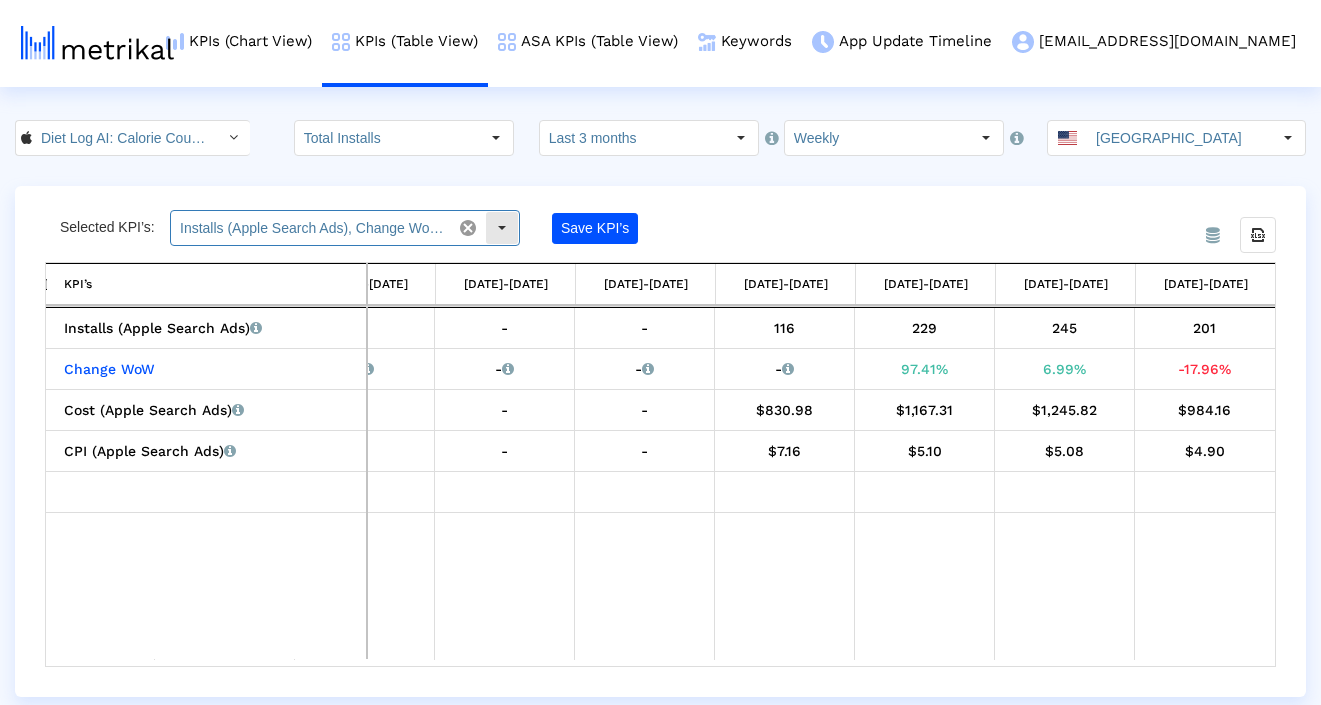 click 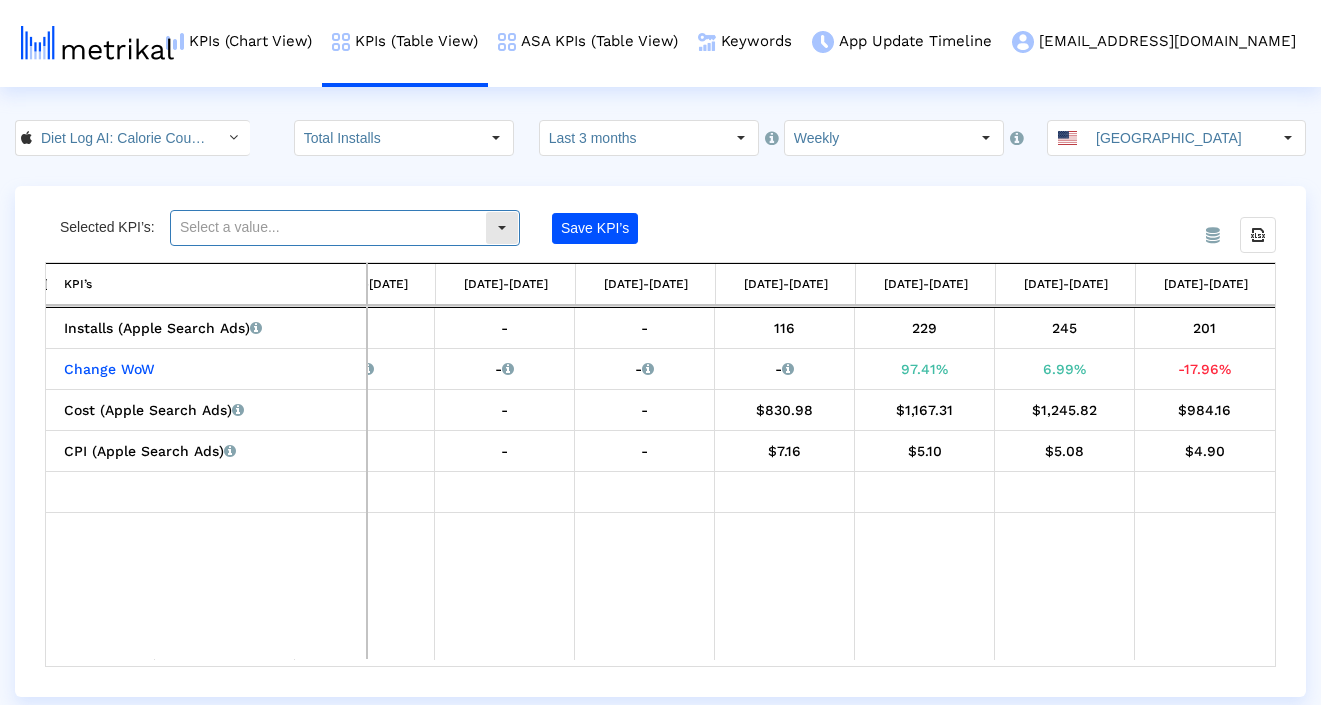 click 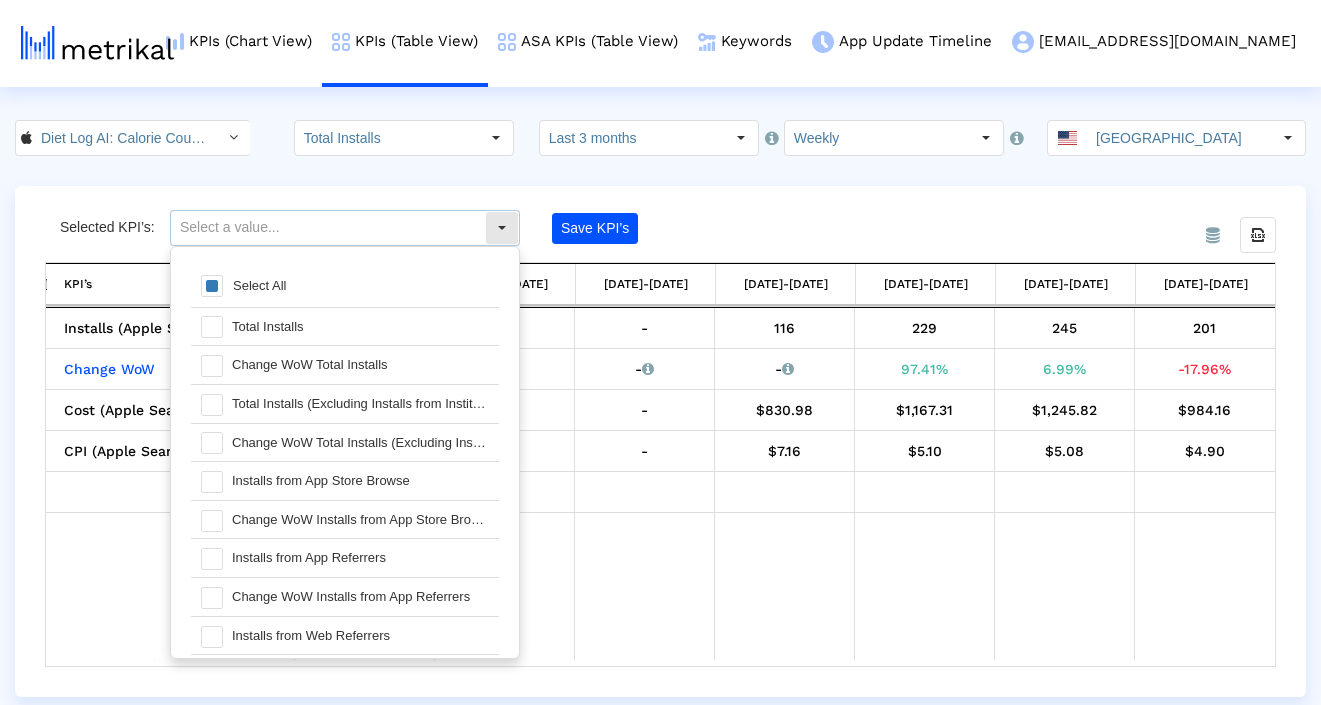 scroll, scrollTop: 20, scrollLeft: 0, axis: vertical 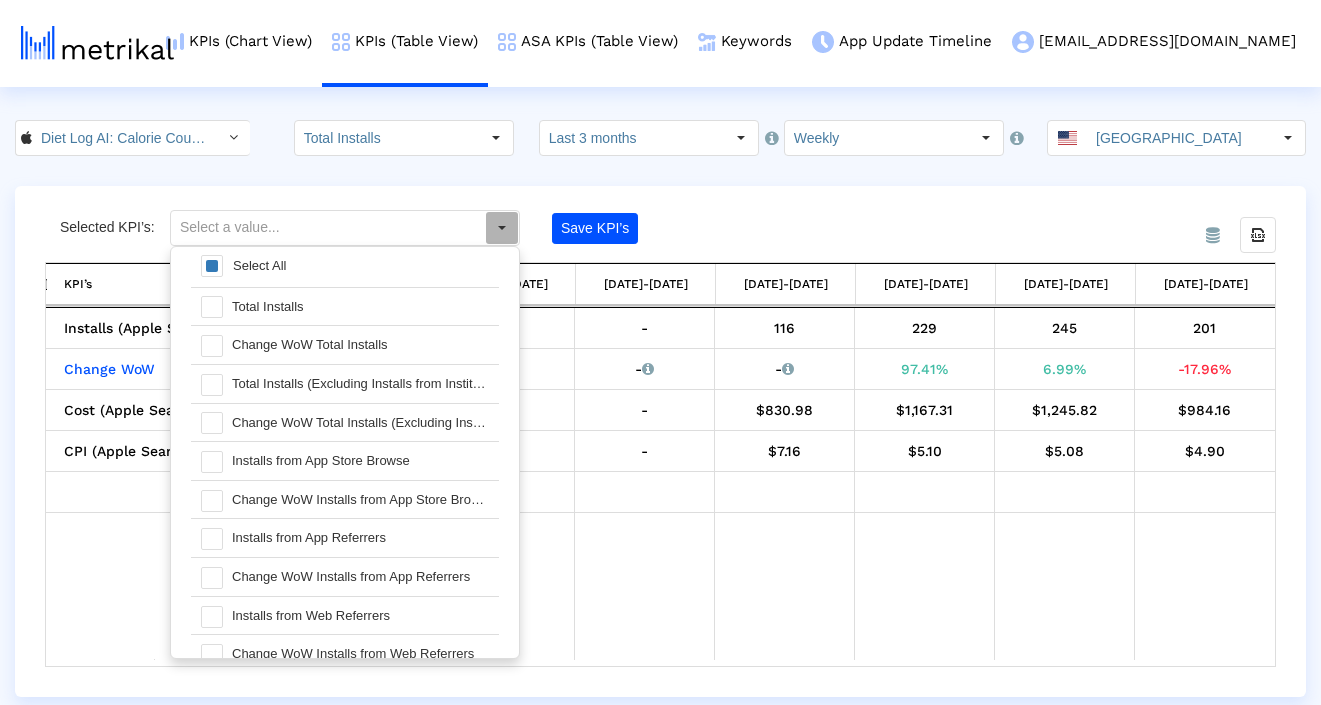 click on "Select All" at bounding box center [345, 267] 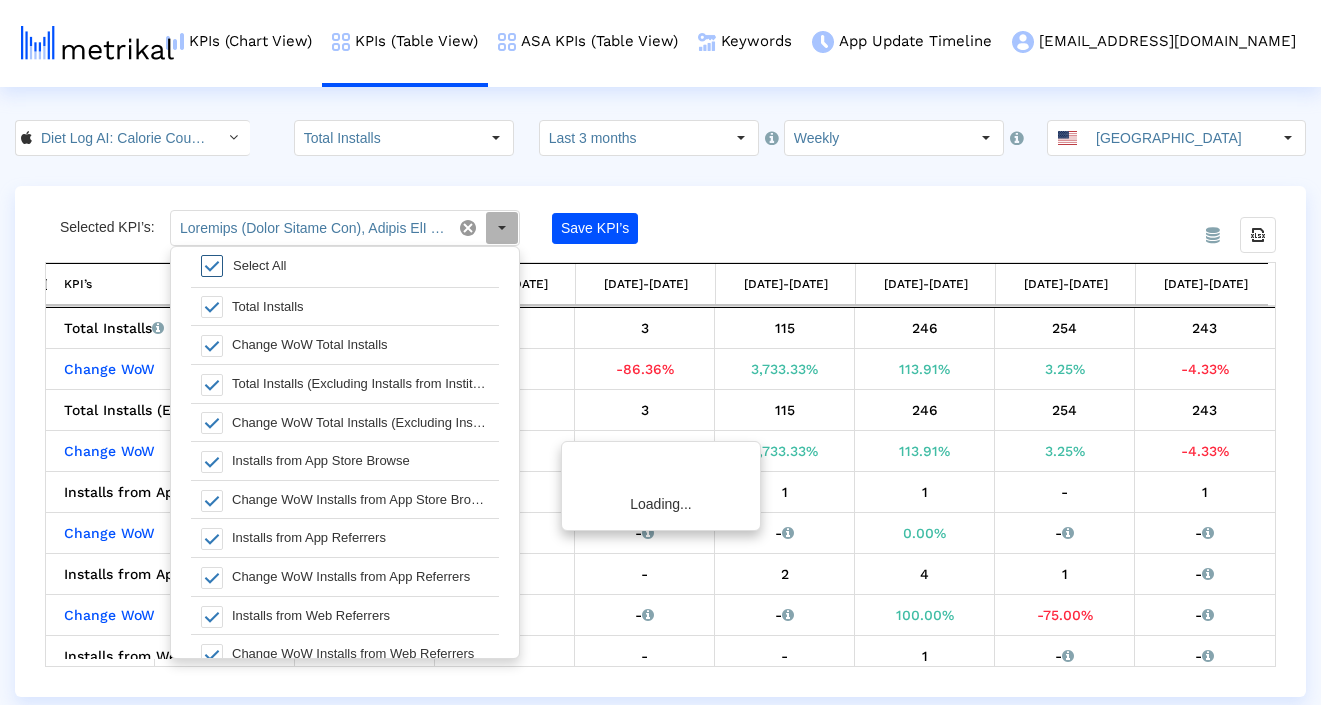 scroll, scrollTop: 0, scrollLeft: 778, axis: horizontal 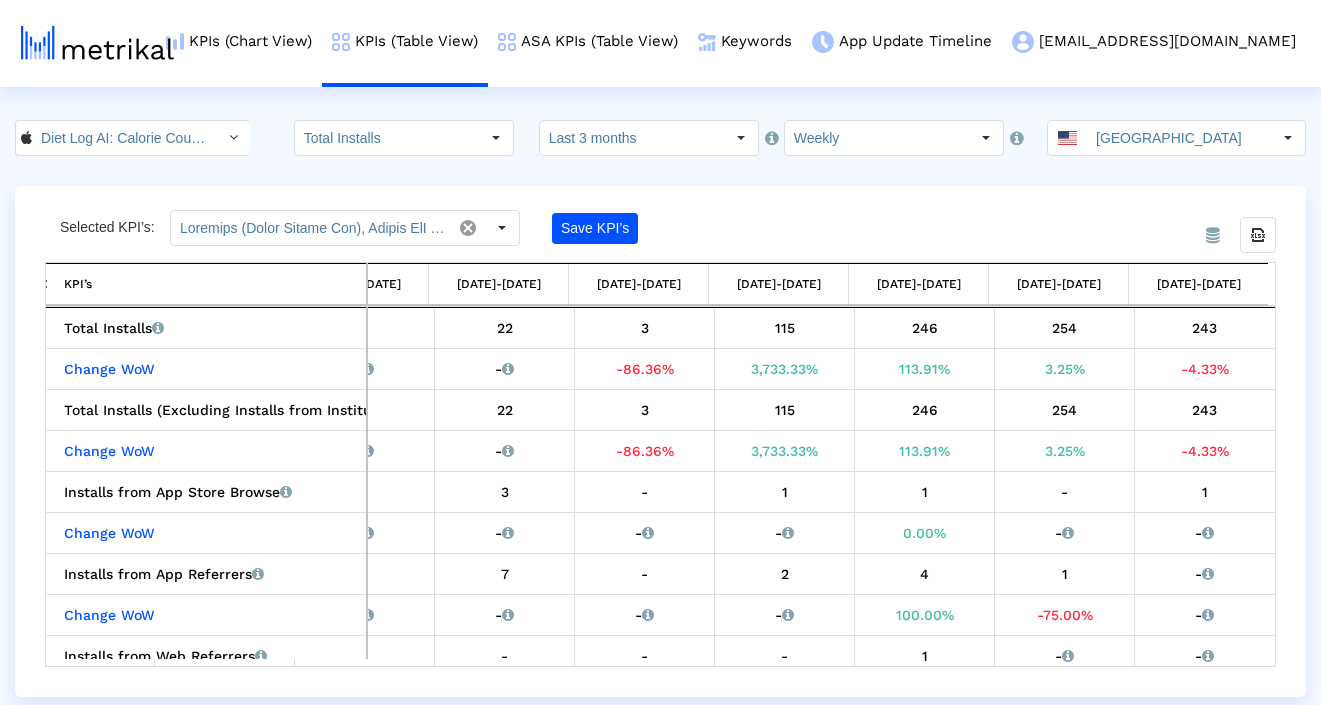 click on "From Database Selected KPI’s: Save KPI’s Export all data KPI’s   KPI’s [DATE]-[DATE] [DATE]-[DATE] [DATE]-[DATE] [DATE]-[DATE] [DATE]-[DATE] [DATE]-[DATE] [DATE]-[DATE] [DATE]-[DATE] [DATE]-[DATE] [DATE]-[DATE] [DATE]-[DATE] [DATE]-[DATE]  Total Installs   Total installs that the app received from all sources, reported by App Store Connect.    -     -     -     -     -     -    22   3   115   246   254   243   Change WoW    -    This metric is not available yet from the source. Please check again soon.    -    This metric is not available yet from the source. Please check again soon.    -    This metric is not available yet from the source. Please check again soon.    -    This metric is not available yet from the source. Please check again soon.    -    This metric is not available yet from the source. Please check again soon.    -    This metric is not available yet from the source. Please check again soon.    -    -86.36%    3,733.33%    113.91%" 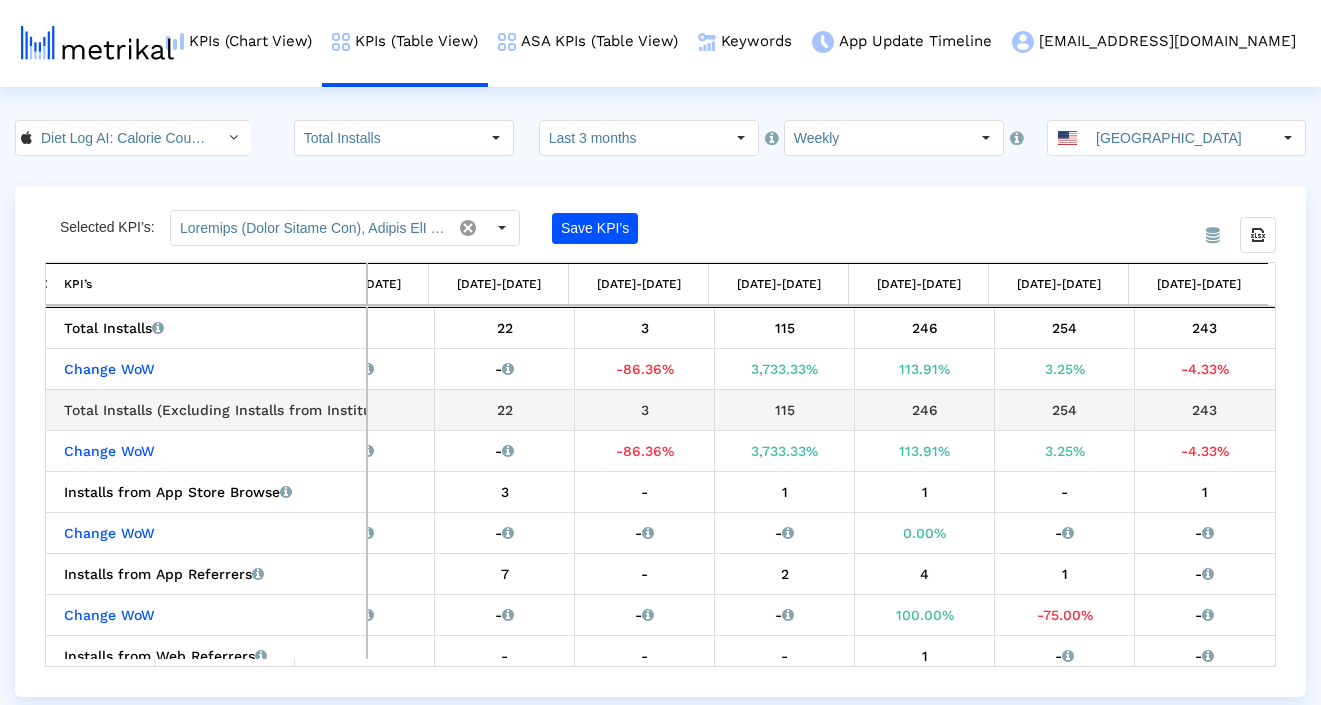 scroll, scrollTop: 0, scrollLeft: 0, axis: both 